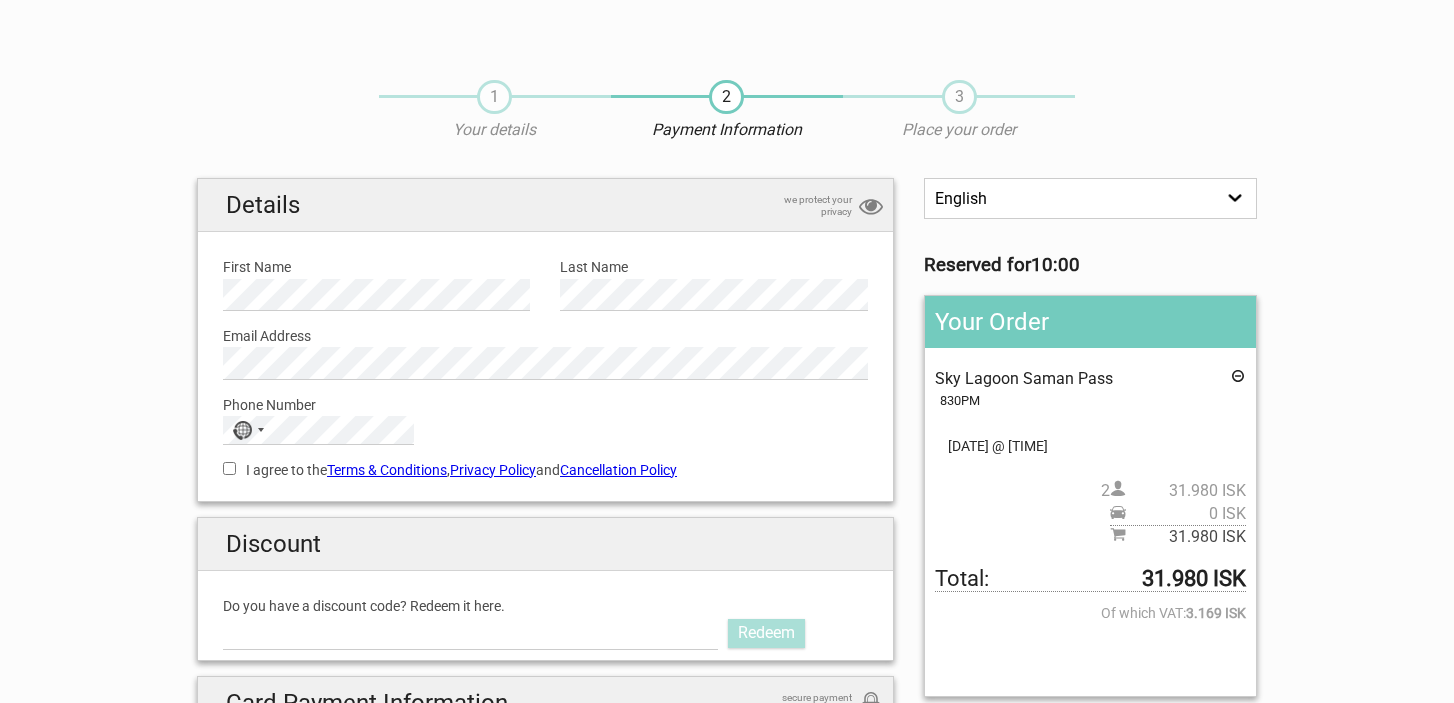 scroll, scrollTop: 0, scrollLeft: 0, axis: both 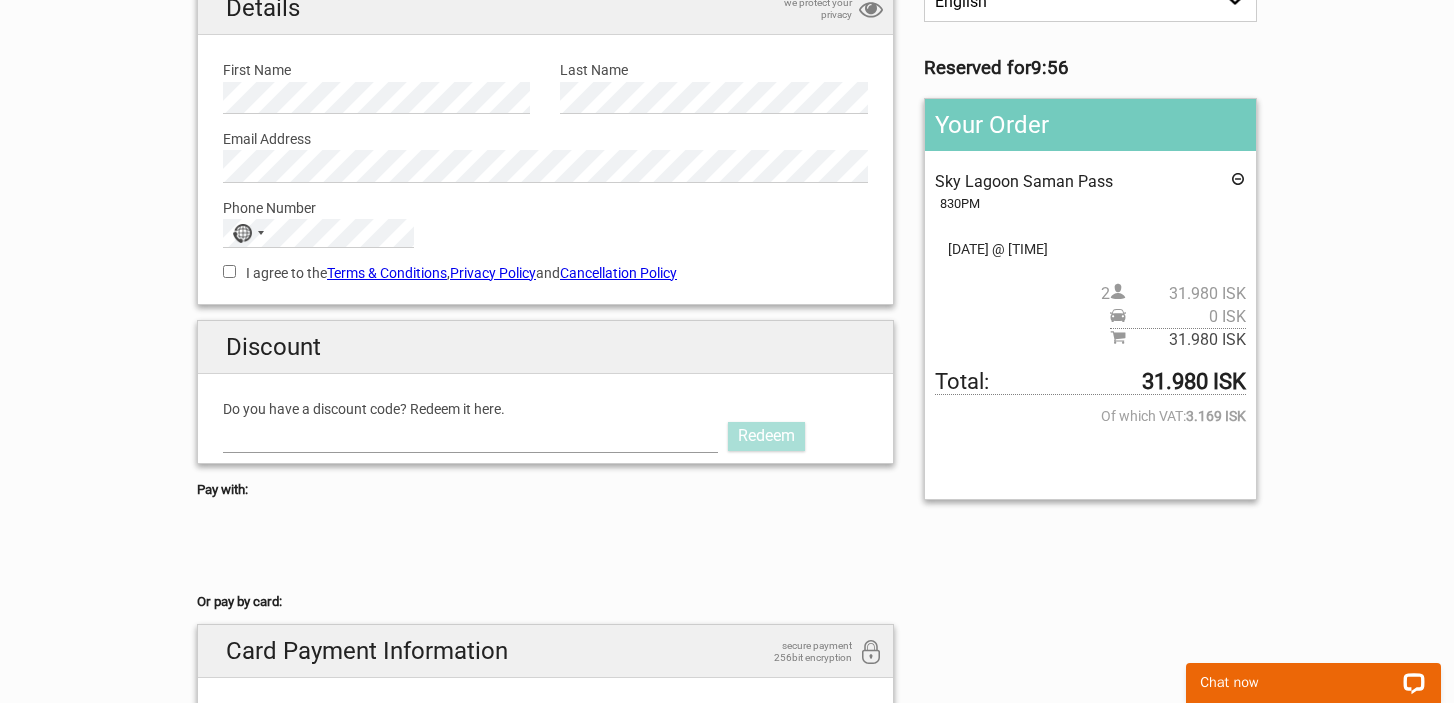 click on "Do you have a discount code? Redeem it here." at bounding box center (470, 436) 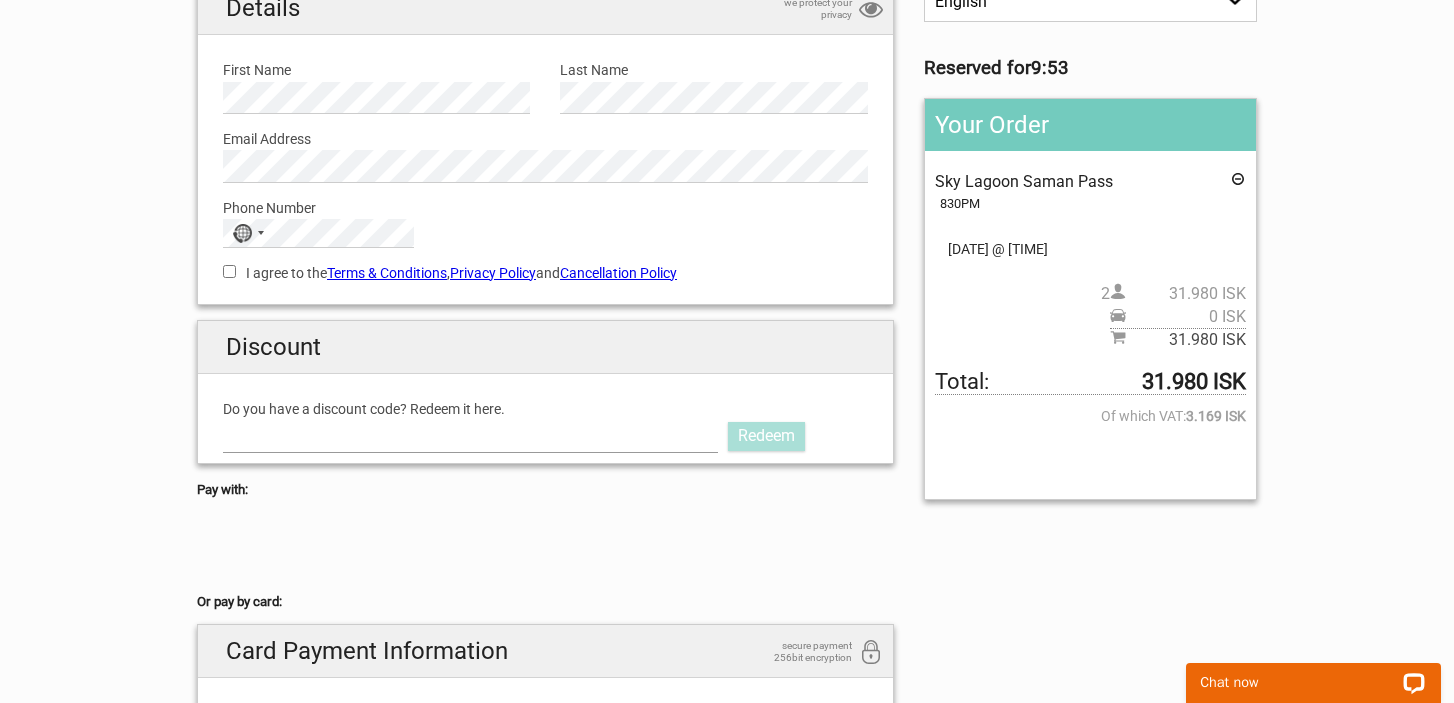 paste on "AURORAPASS2025" 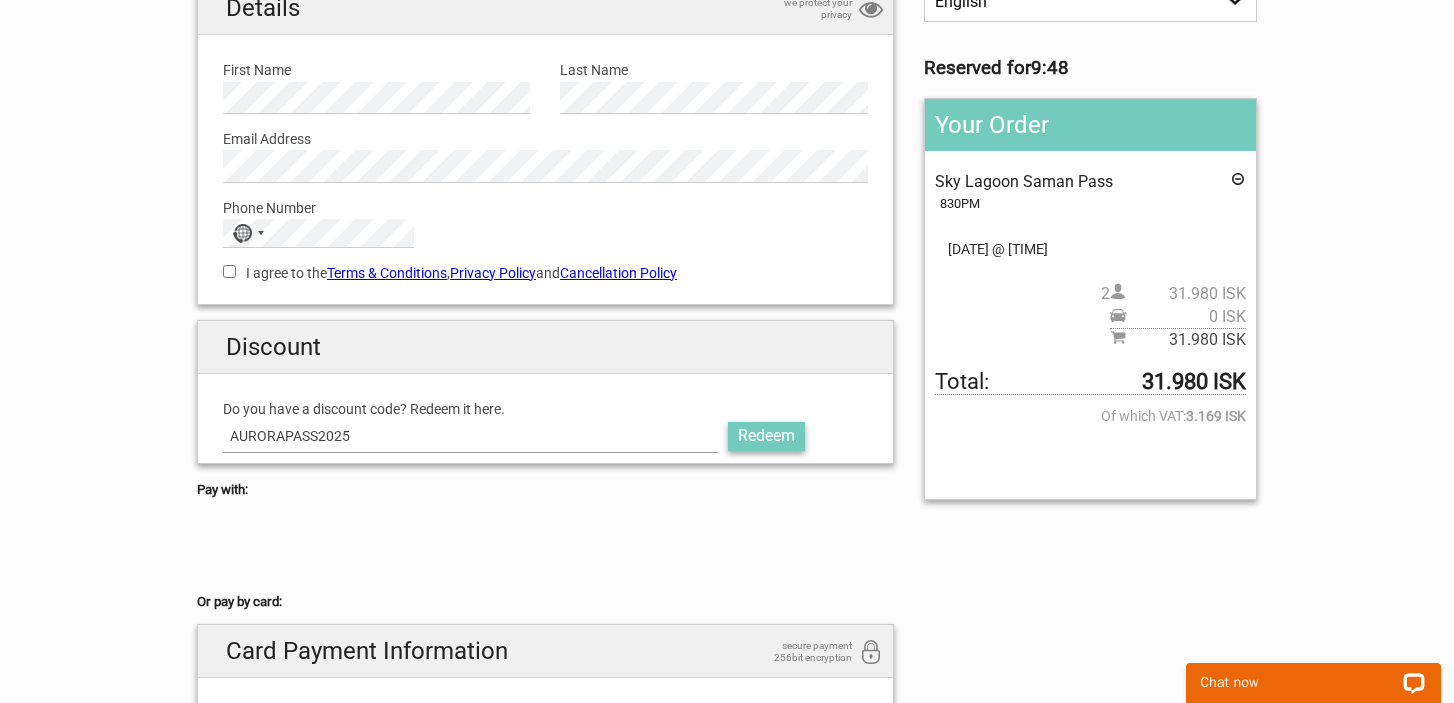 type on "AURORAPASS2025" 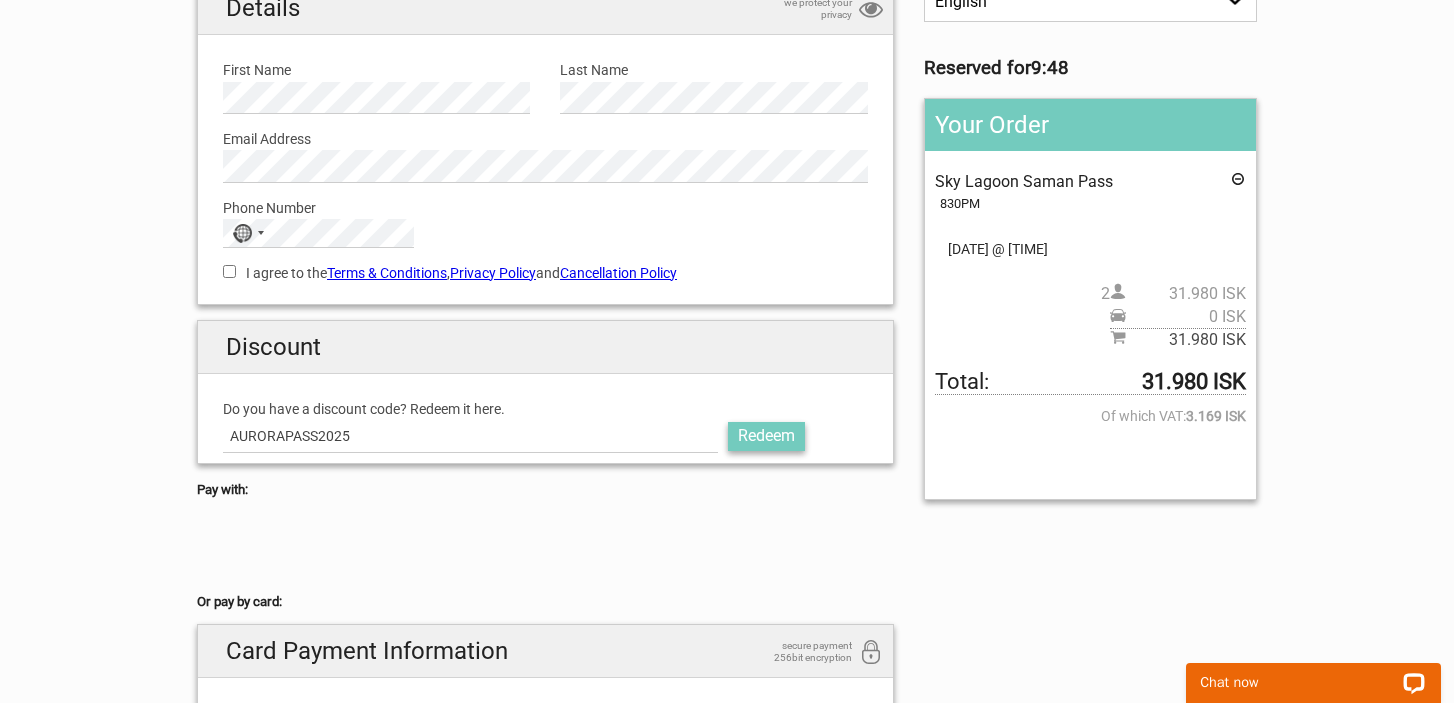 click on "Redeem" at bounding box center (766, 436) 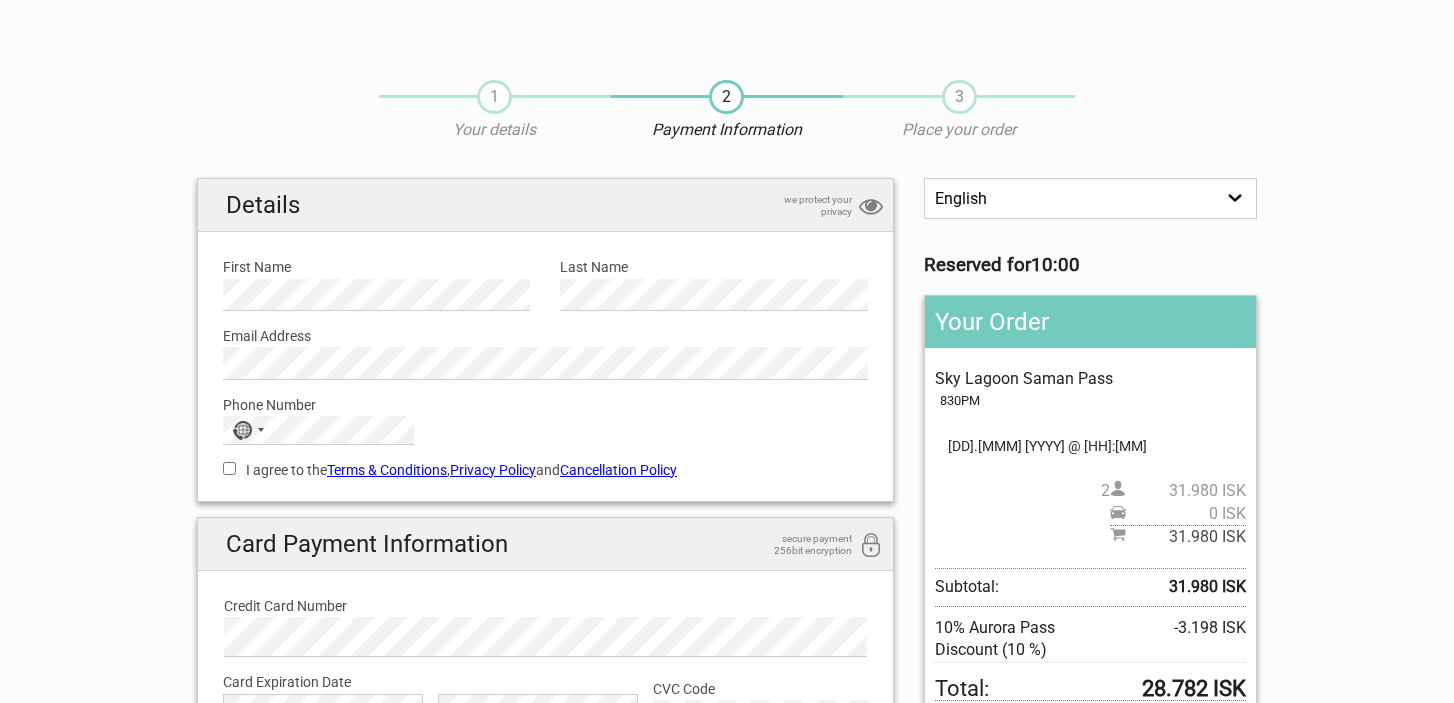 scroll, scrollTop: 197, scrollLeft: 0, axis: vertical 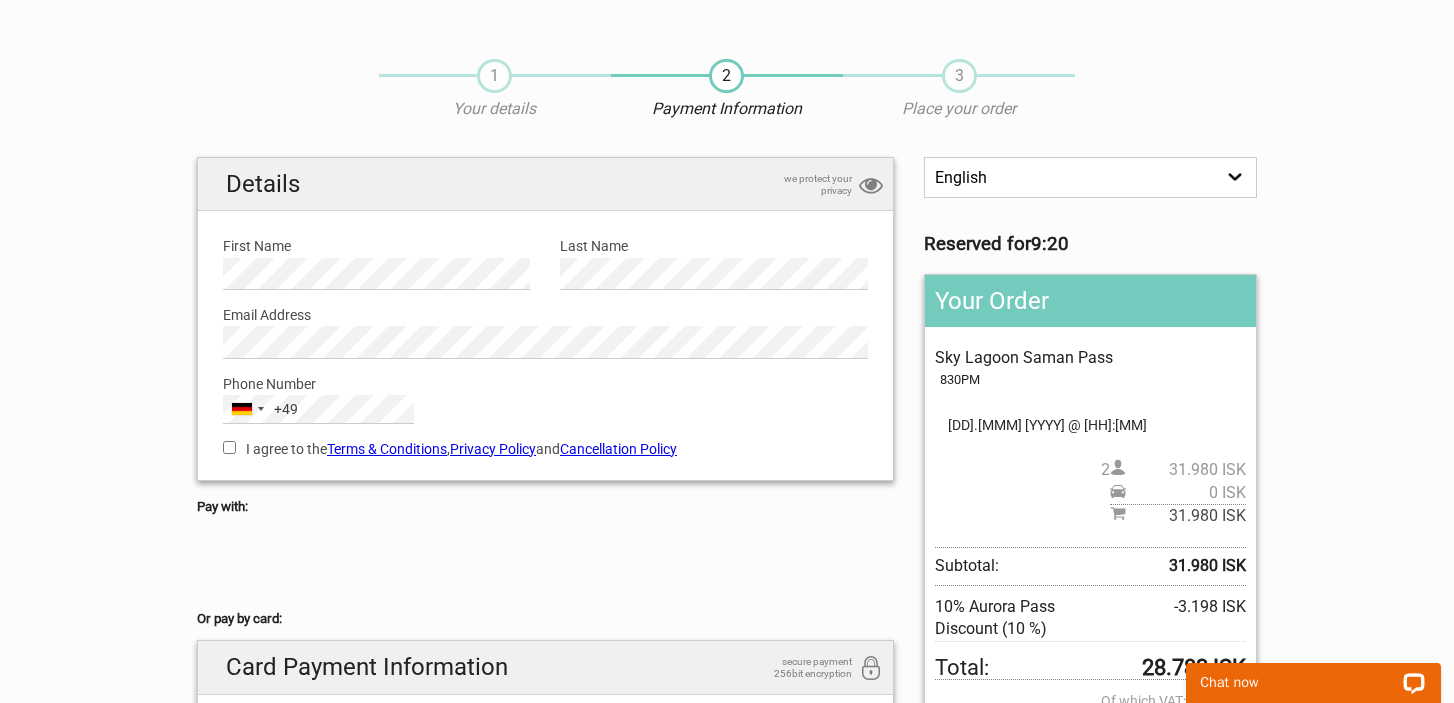 click on "I agree to the  Terms & Conditions ,  Privacy Policy  and  Cancellation Policy" at bounding box center (229, 447) 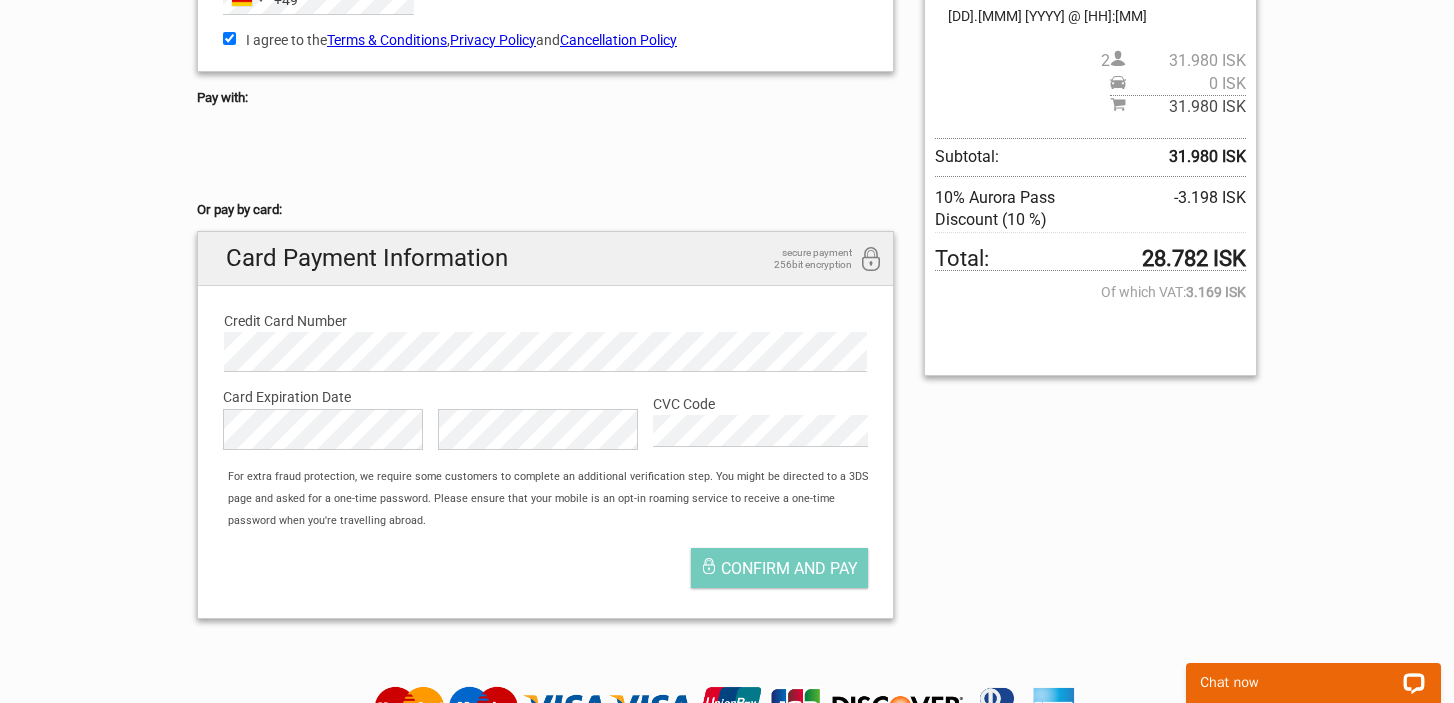 scroll, scrollTop: 436, scrollLeft: 0, axis: vertical 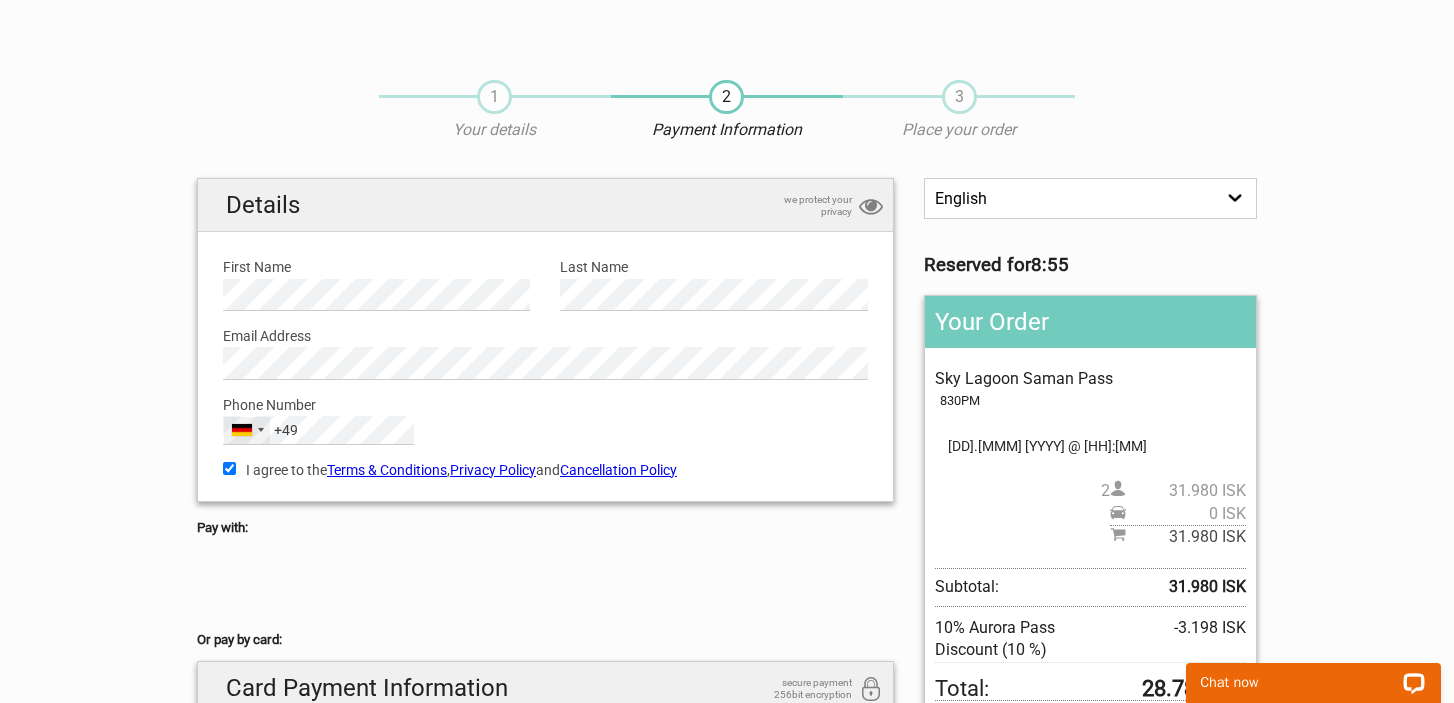 click at bounding box center (261, 430) 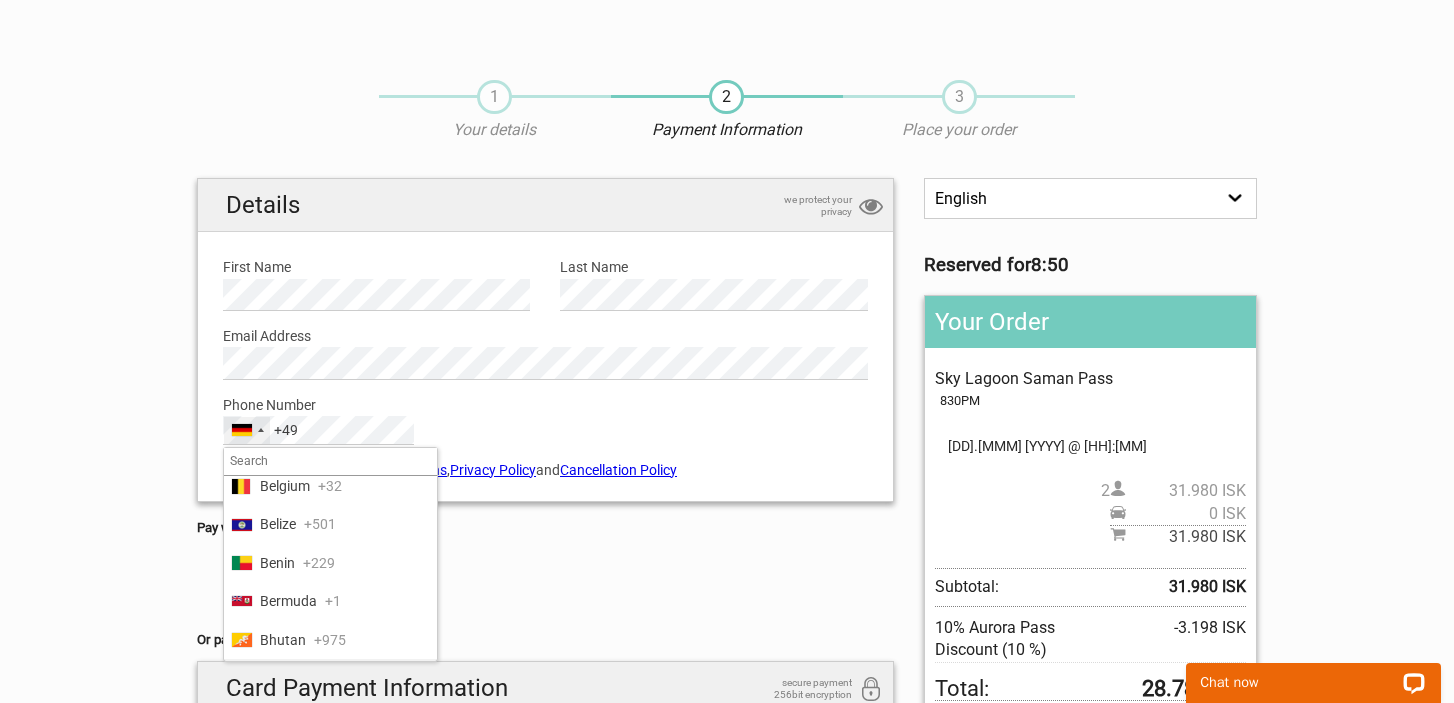 scroll, scrollTop: 776, scrollLeft: 0, axis: vertical 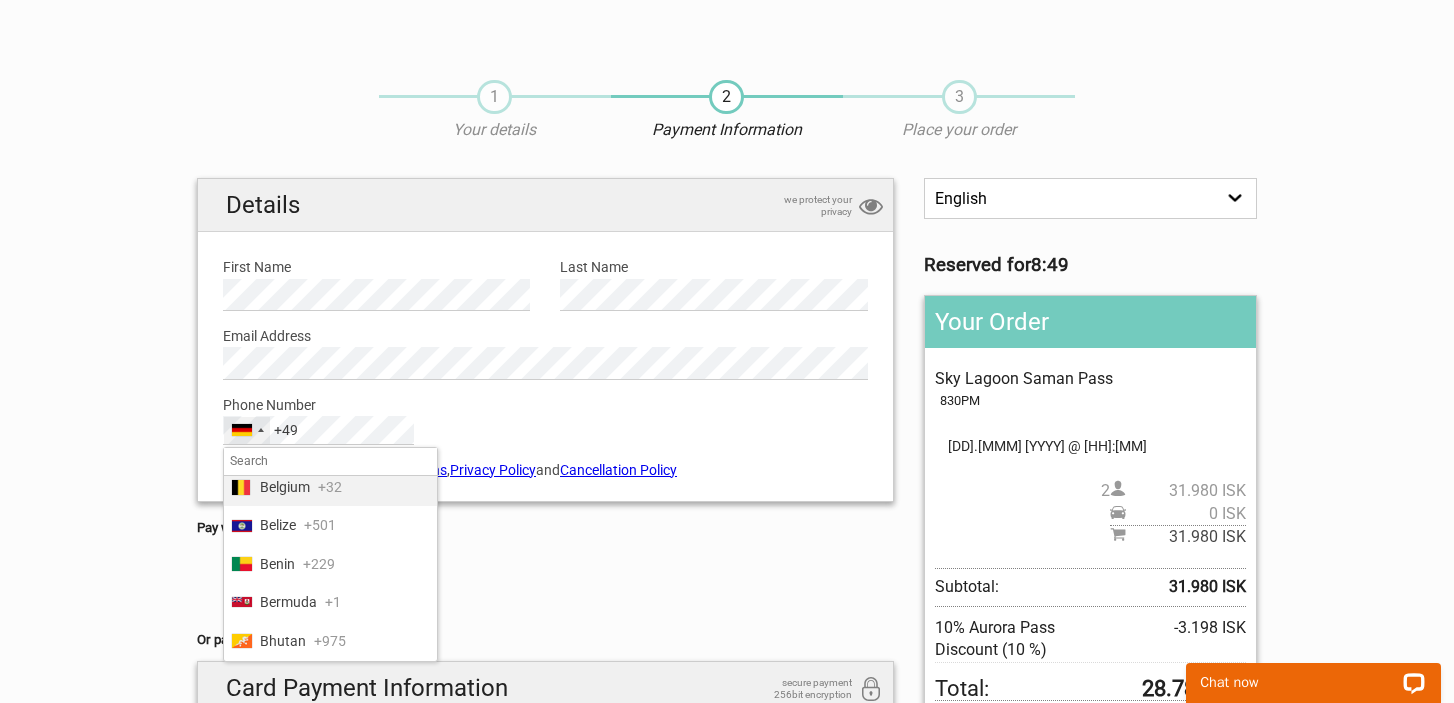 click on "[COUNTRY] [PHONE]" at bounding box center [330, 487] 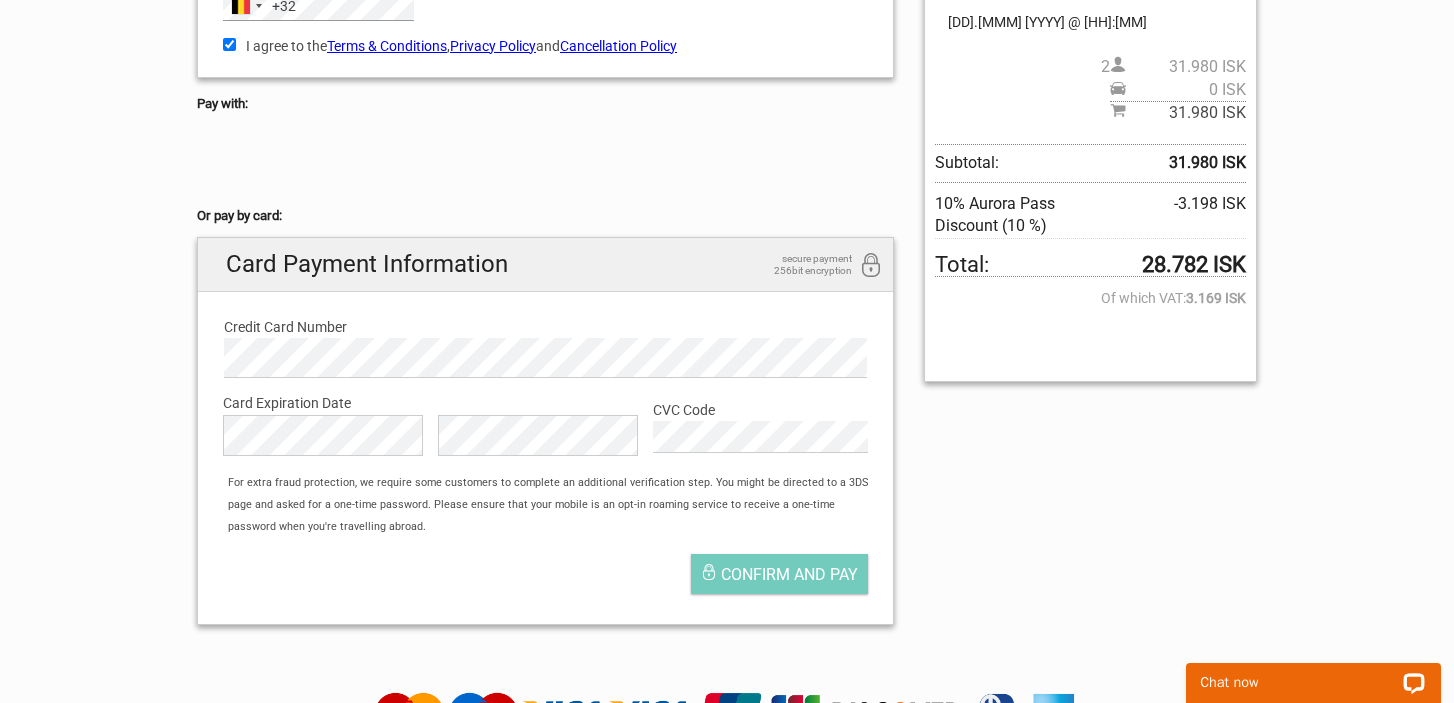 scroll, scrollTop: 428, scrollLeft: 0, axis: vertical 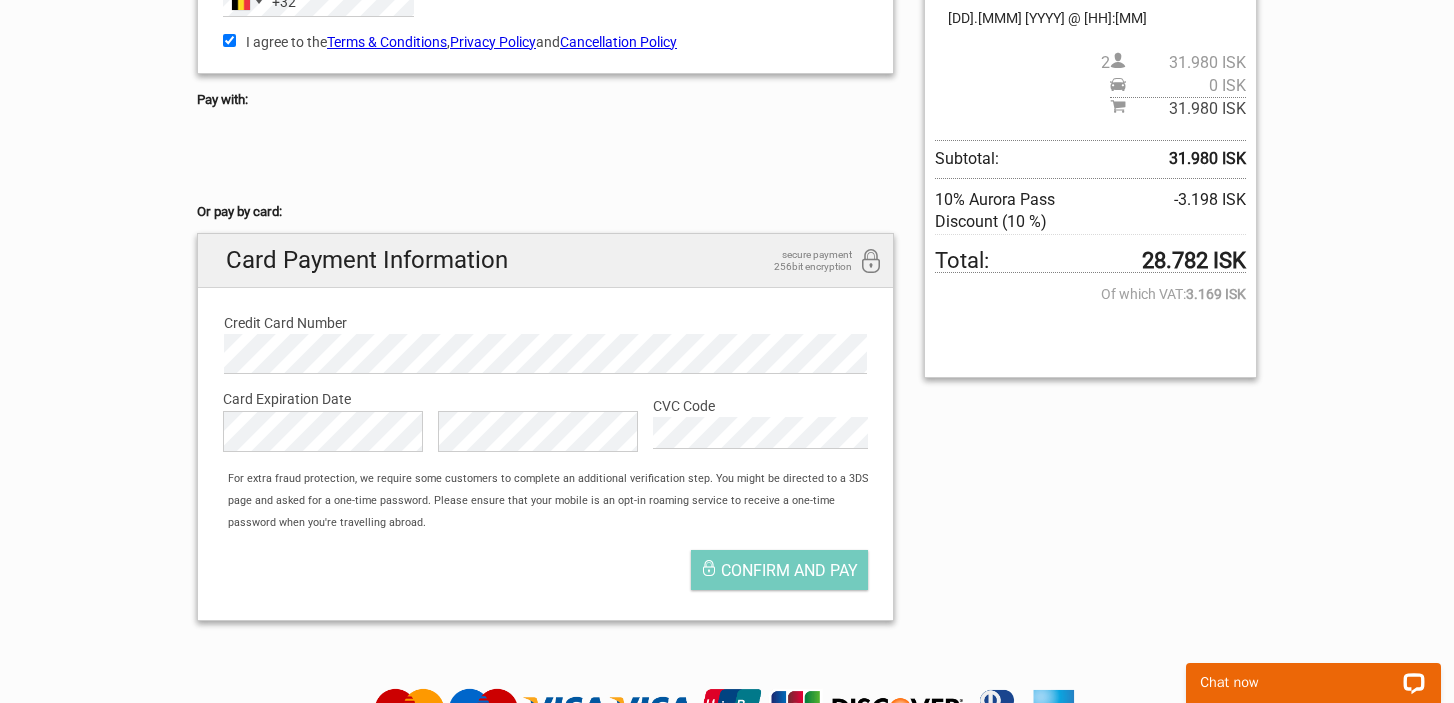 click on "Confirm and pay" at bounding box center (545, 575) 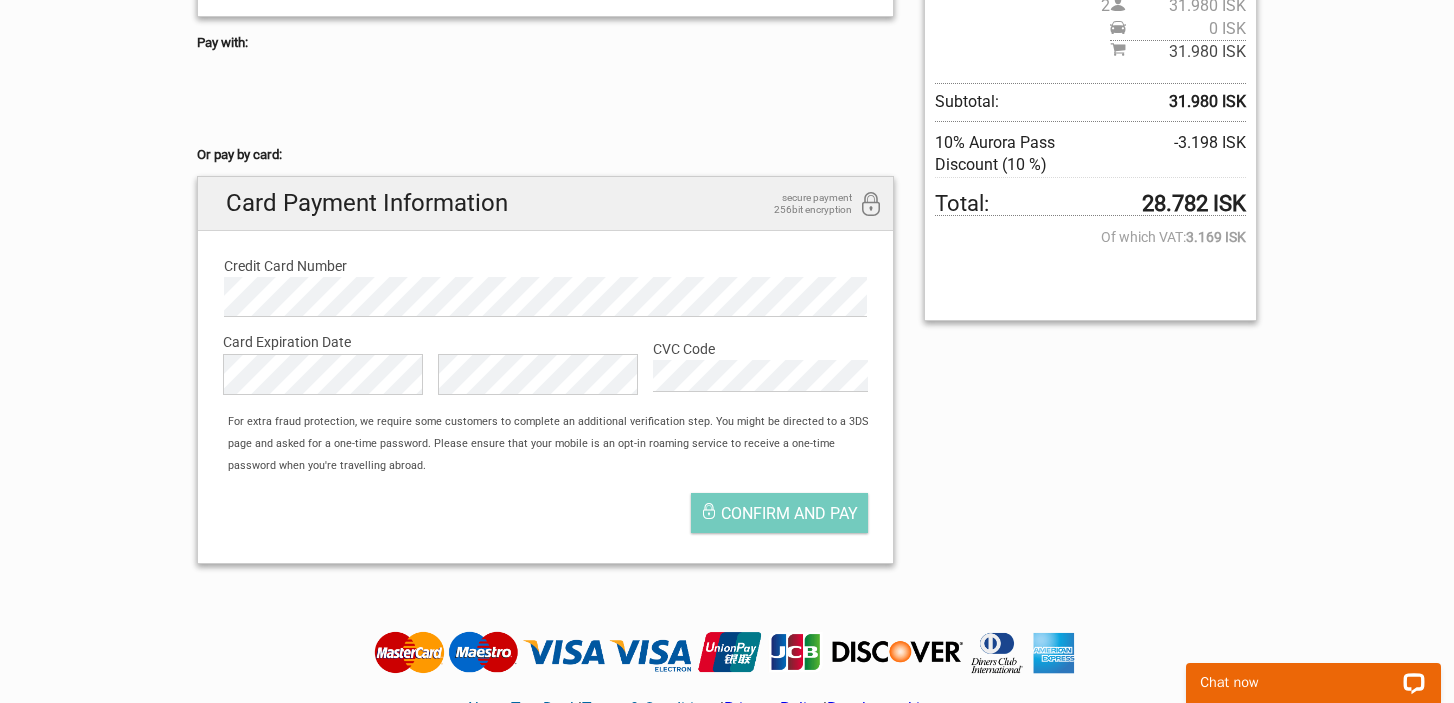 scroll, scrollTop: 488, scrollLeft: 0, axis: vertical 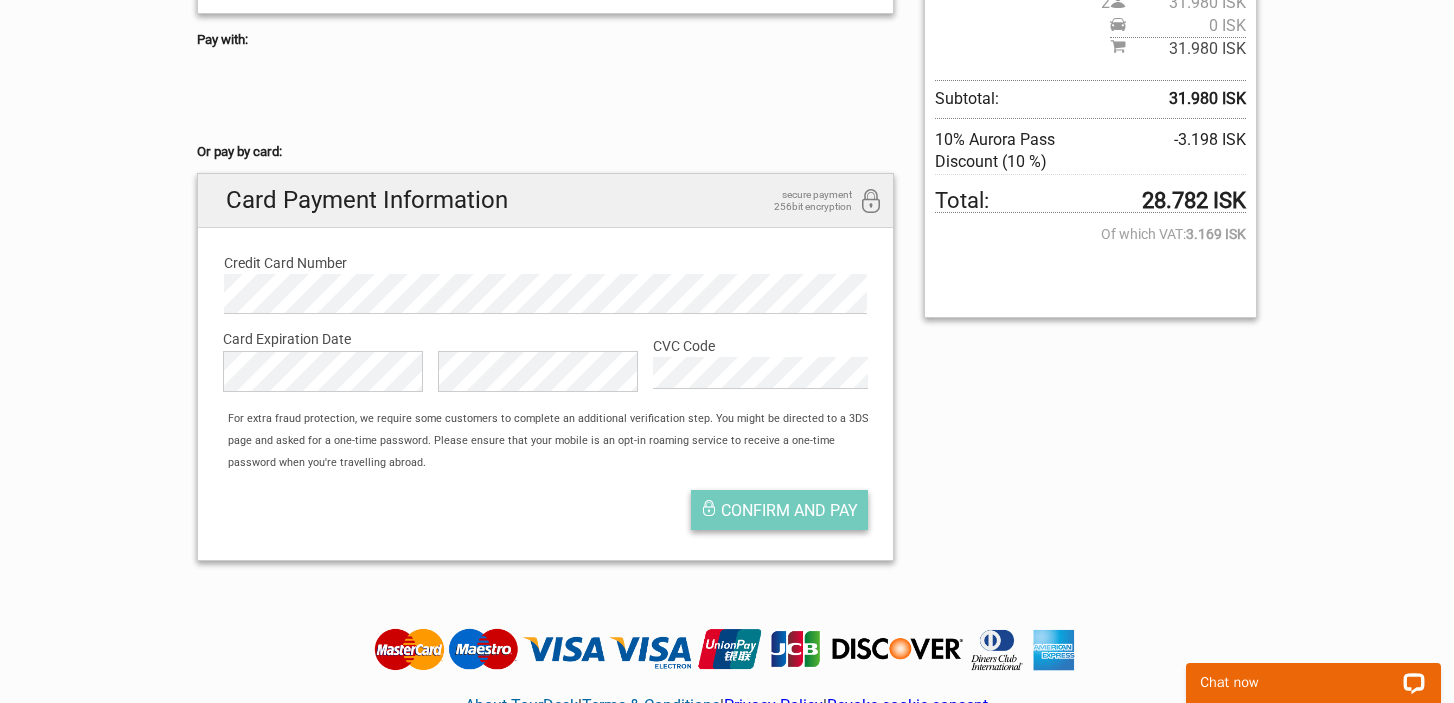 click on "Confirm and pay" at bounding box center (789, 510) 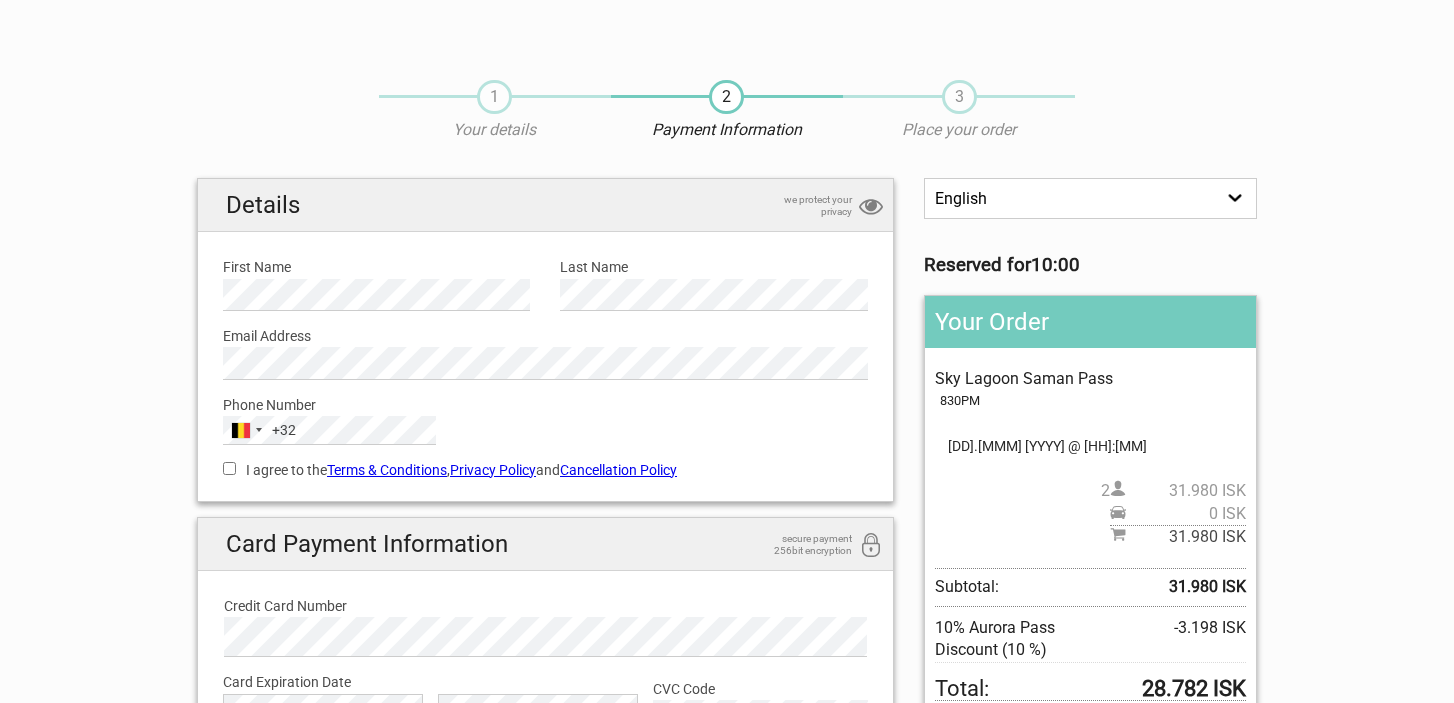 scroll, scrollTop: 0, scrollLeft: 0, axis: both 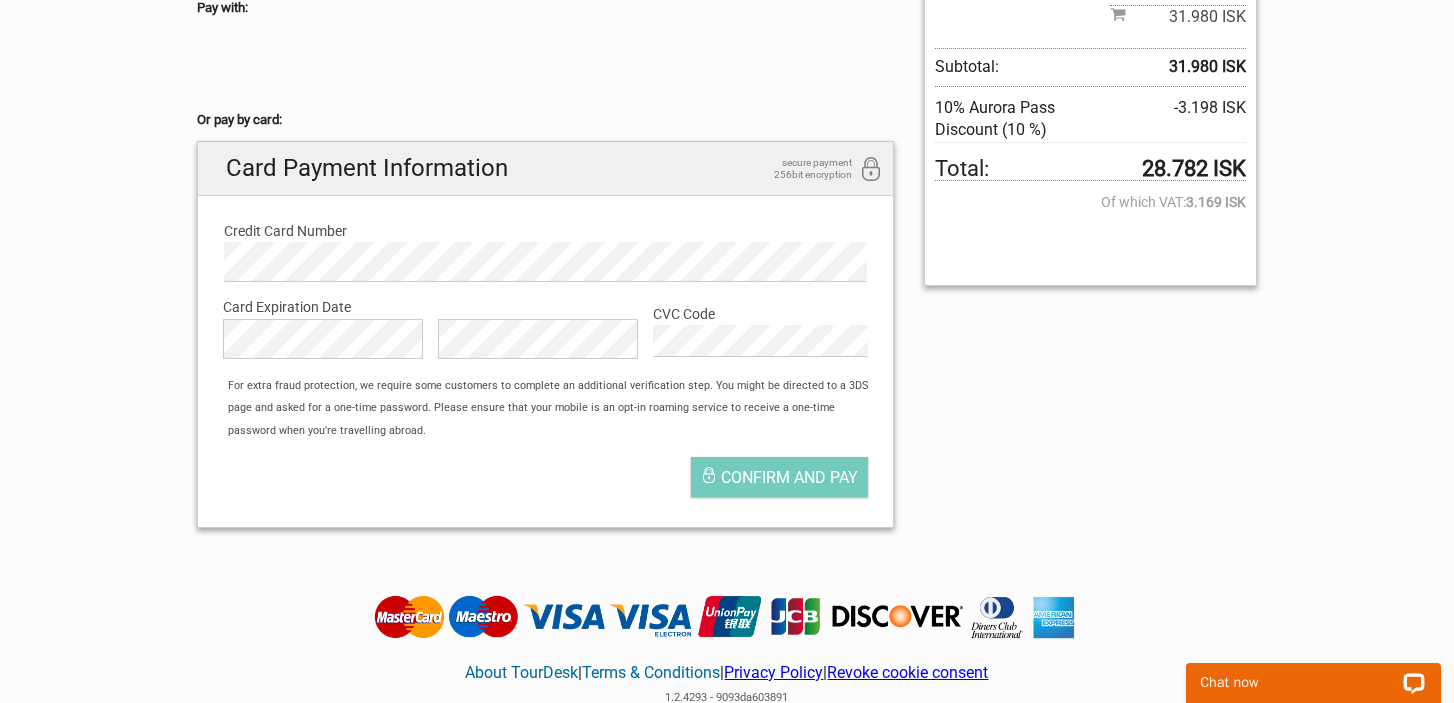 click on "Confirm and pay" at bounding box center [545, 482] 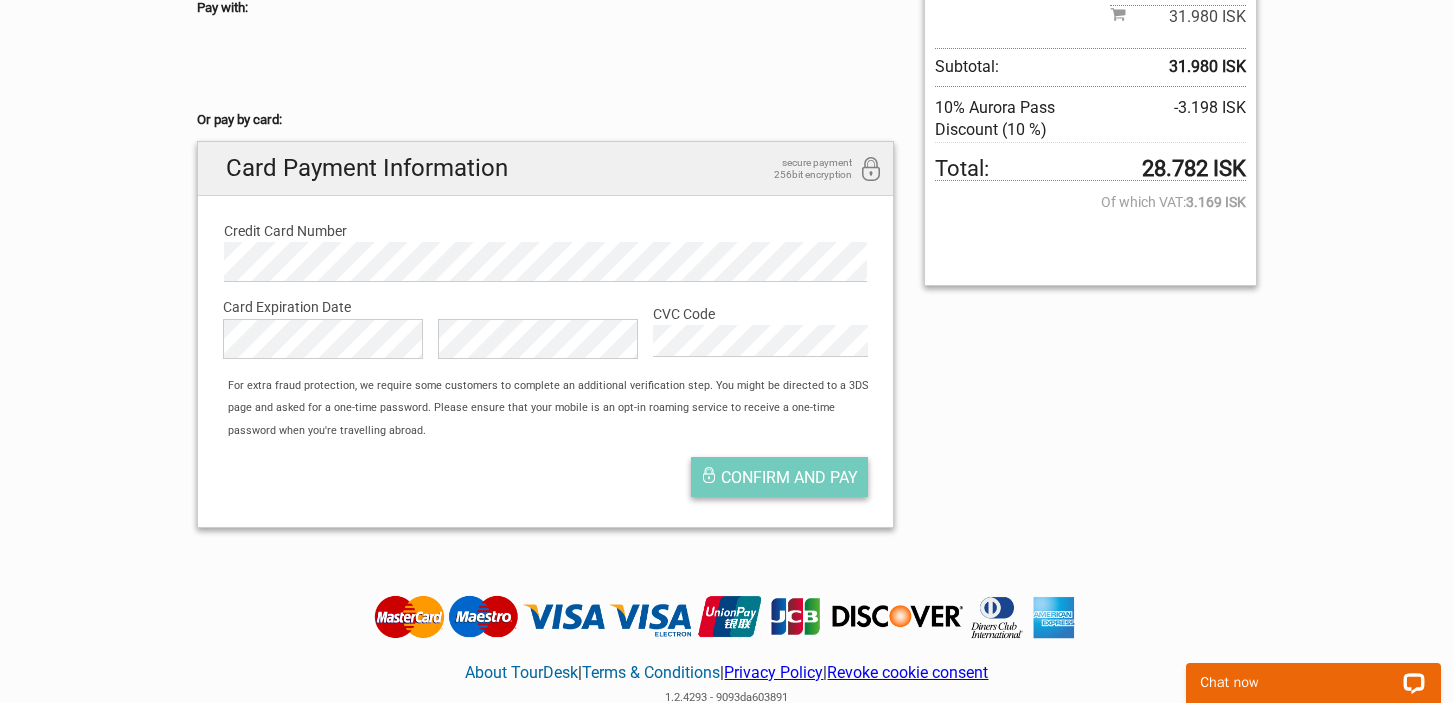 click on "Confirm and pay" at bounding box center (789, 477) 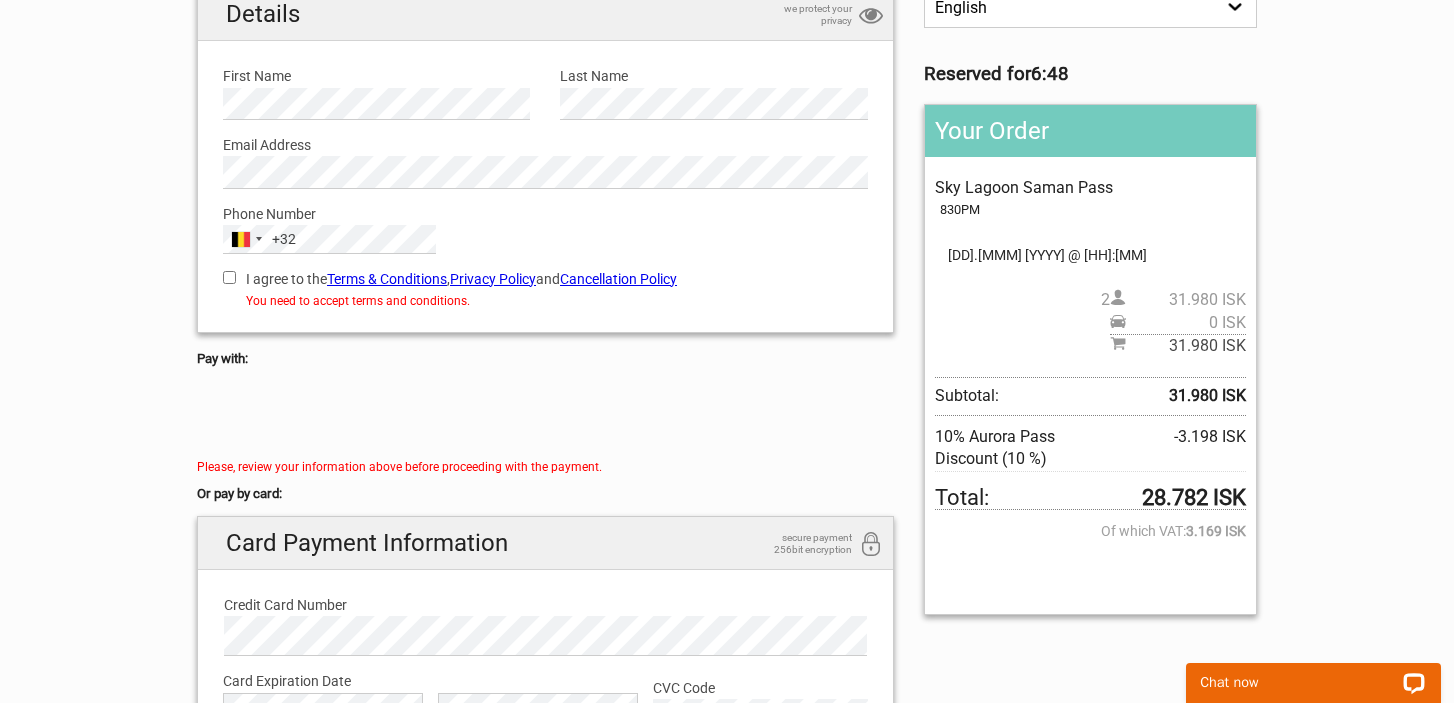 scroll, scrollTop: 186, scrollLeft: 0, axis: vertical 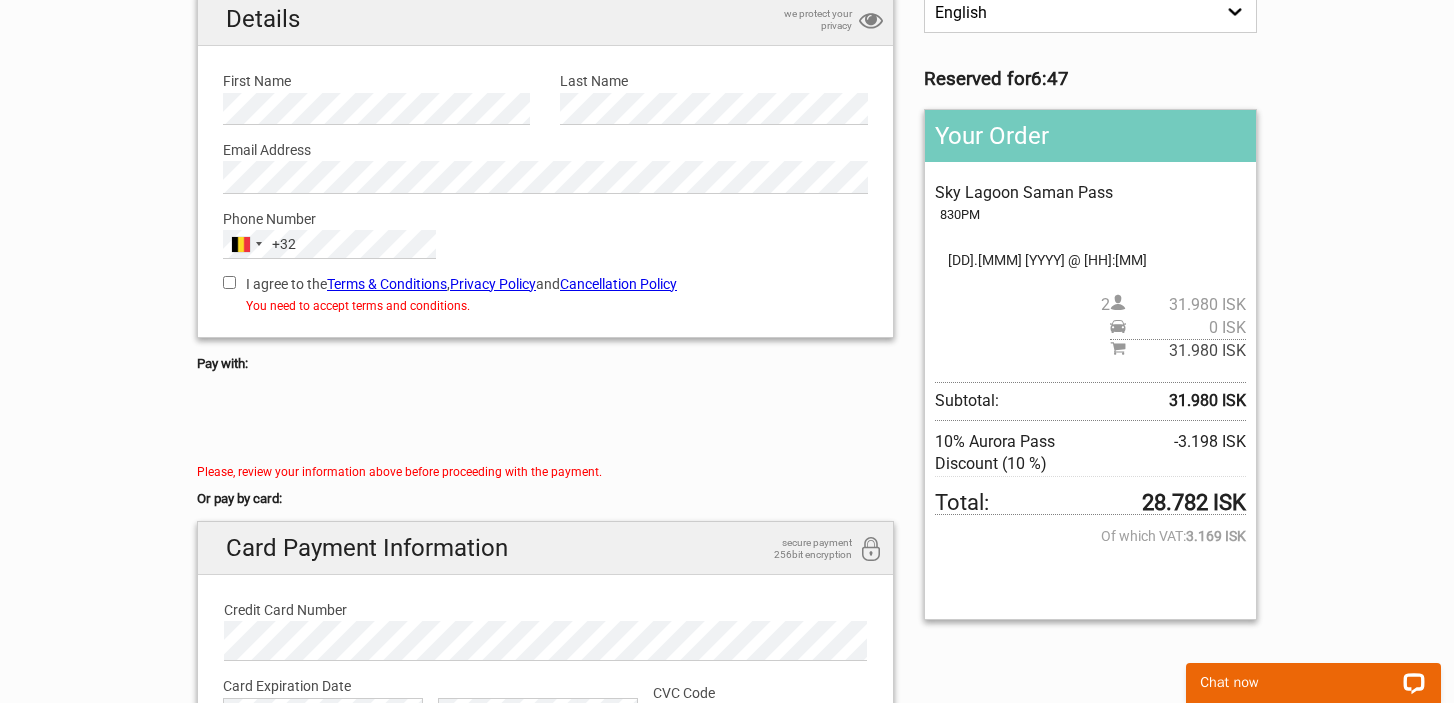click on "I agree to the  Terms & Conditions ,  Privacy Policy  and  Cancellation Policy" at bounding box center [229, 282] 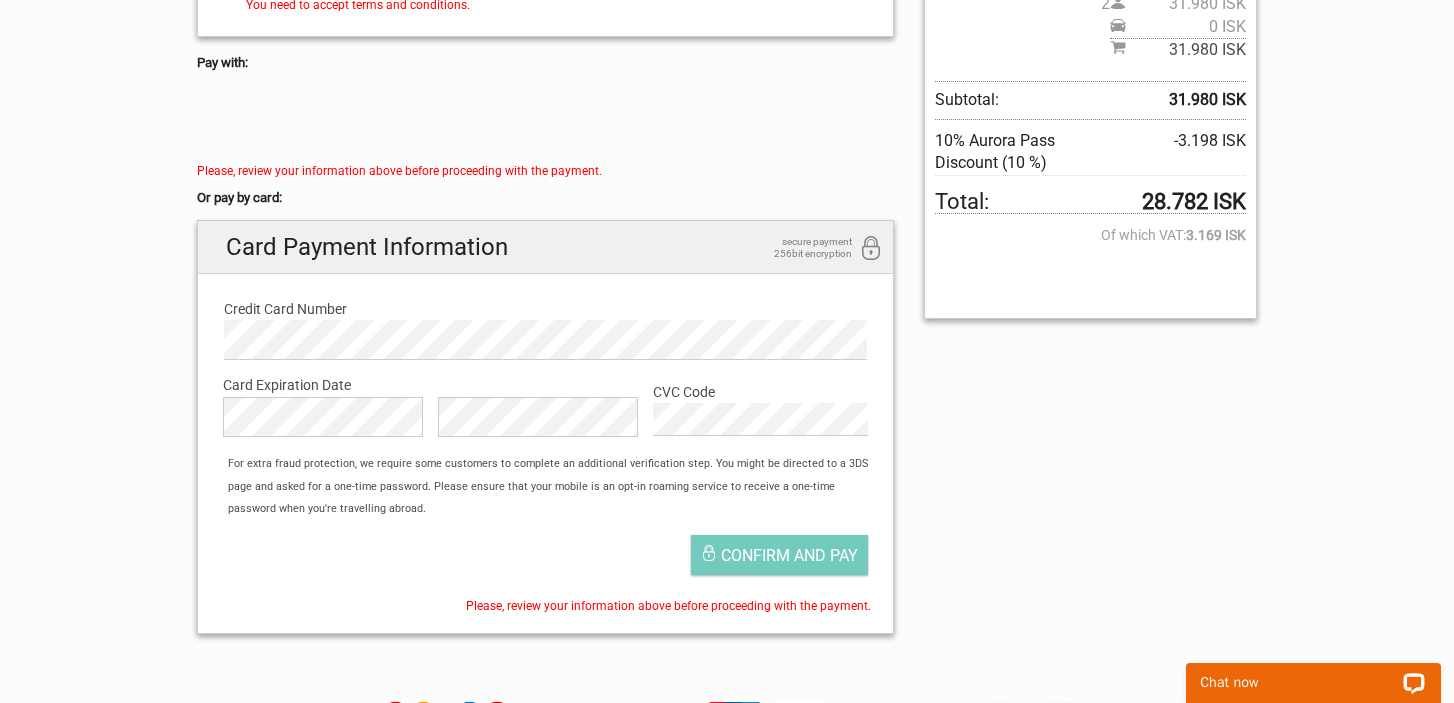 scroll, scrollTop: 820, scrollLeft: 0, axis: vertical 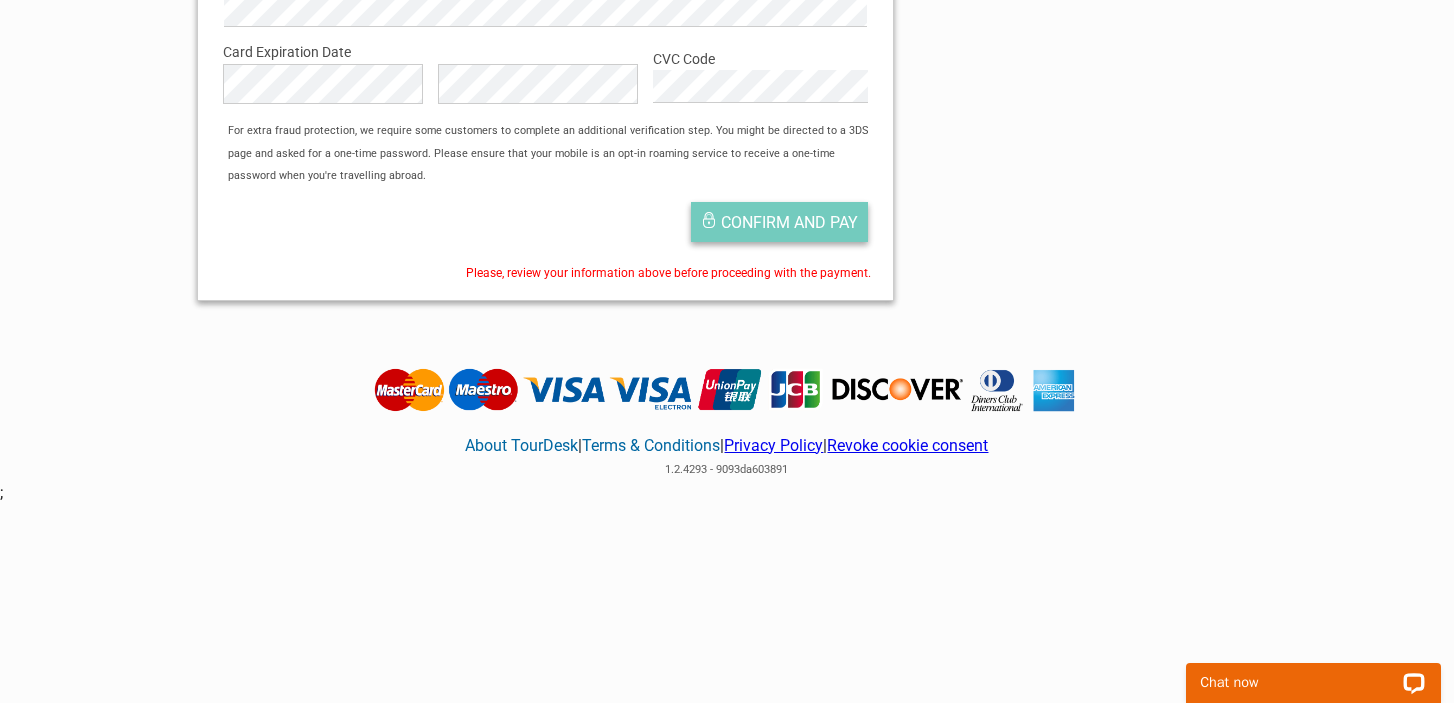 click on "Confirm and pay" at bounding box center [789, 222] 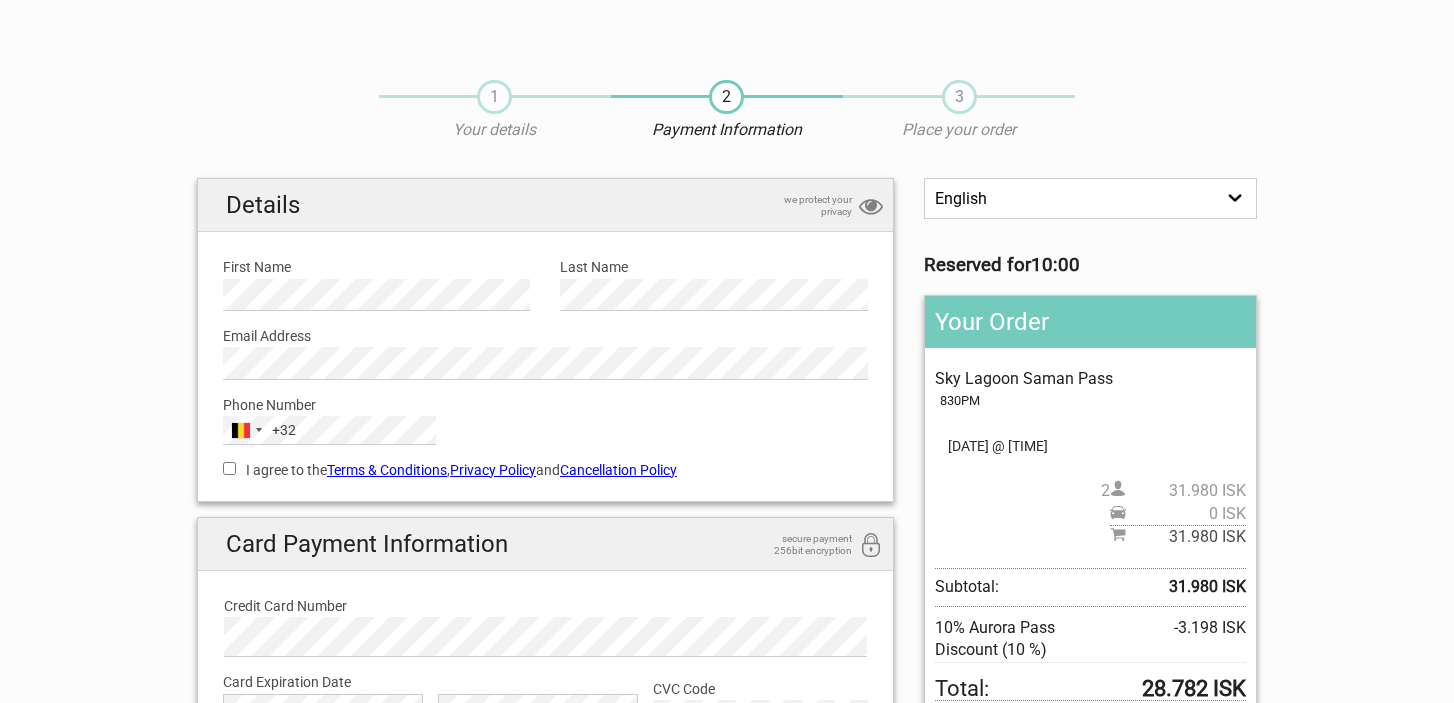 scroll, scrollTop: 0, scrollLeft: 0, axis: both 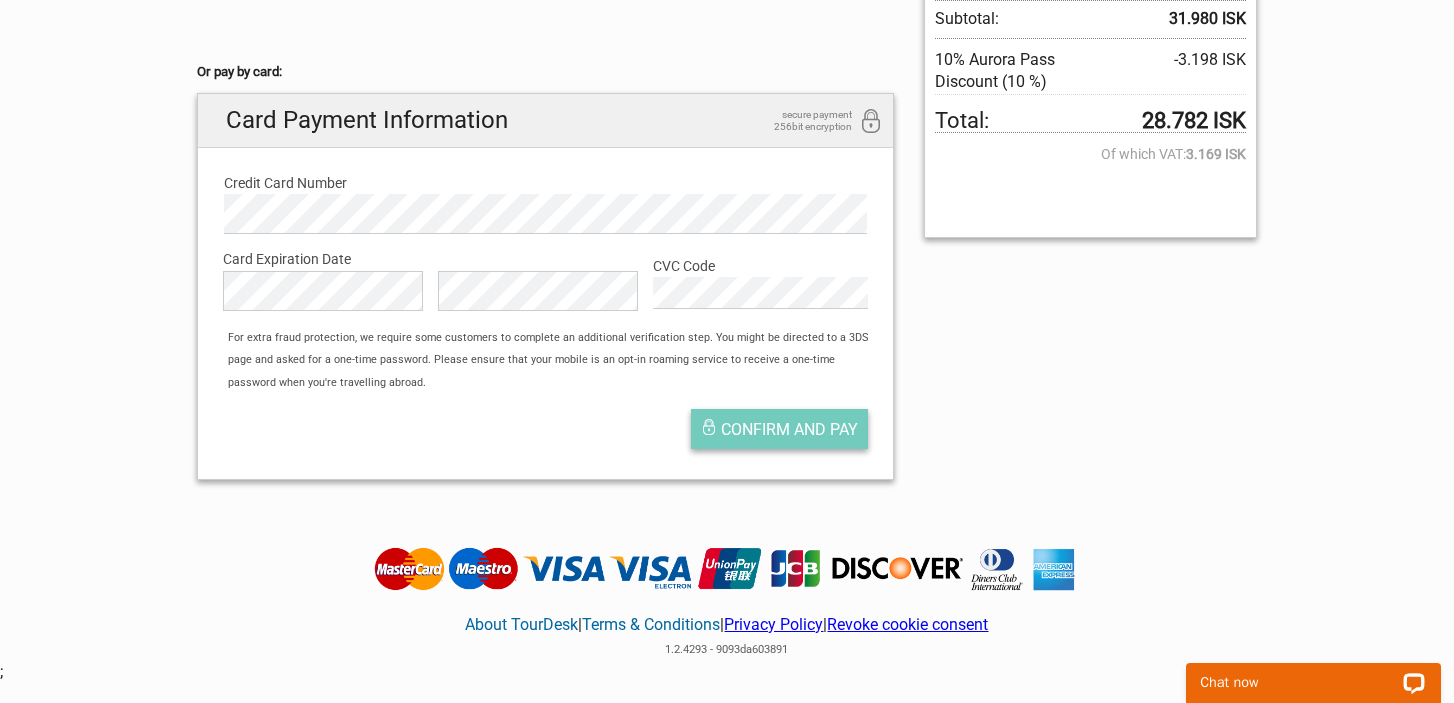click on "Confirm and pay" at bounding box center [789, 429] 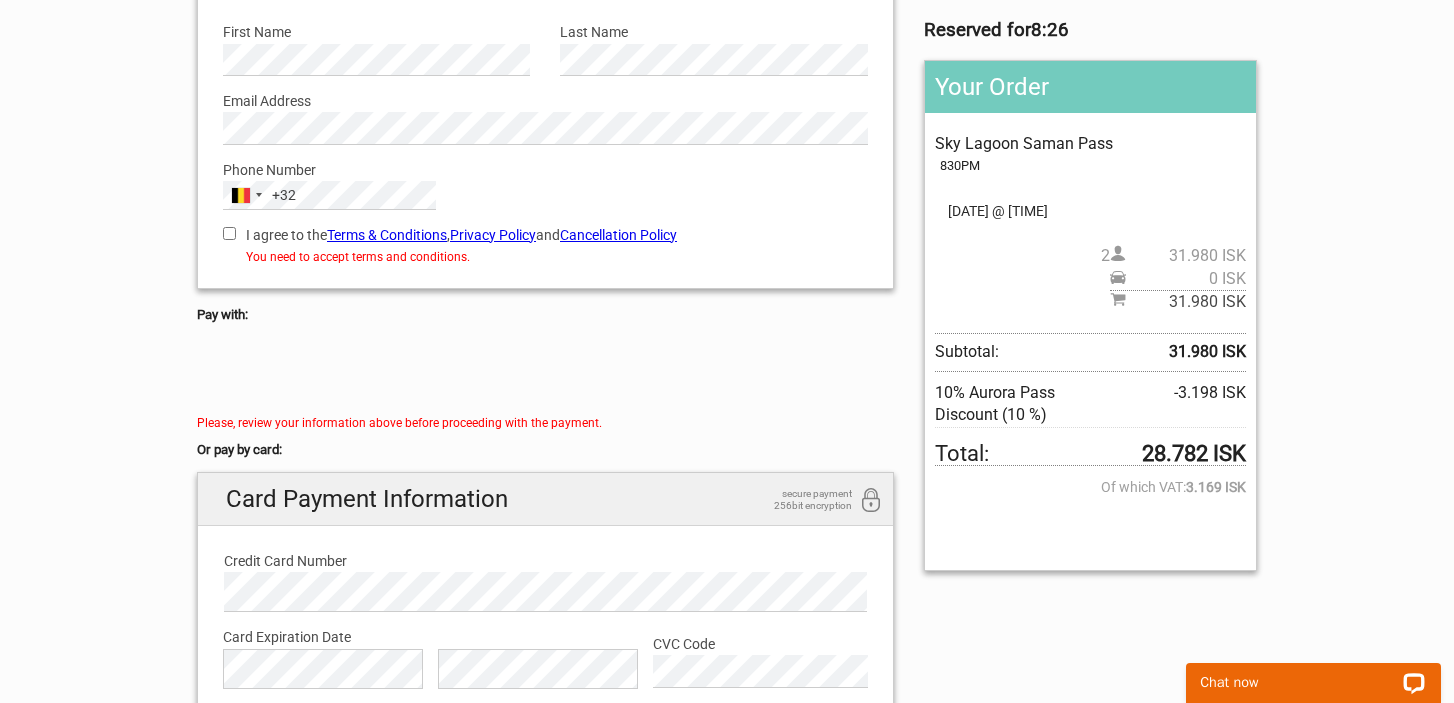 scroll, scrollTop: 228, scrollLeft: 0, axis: vertical 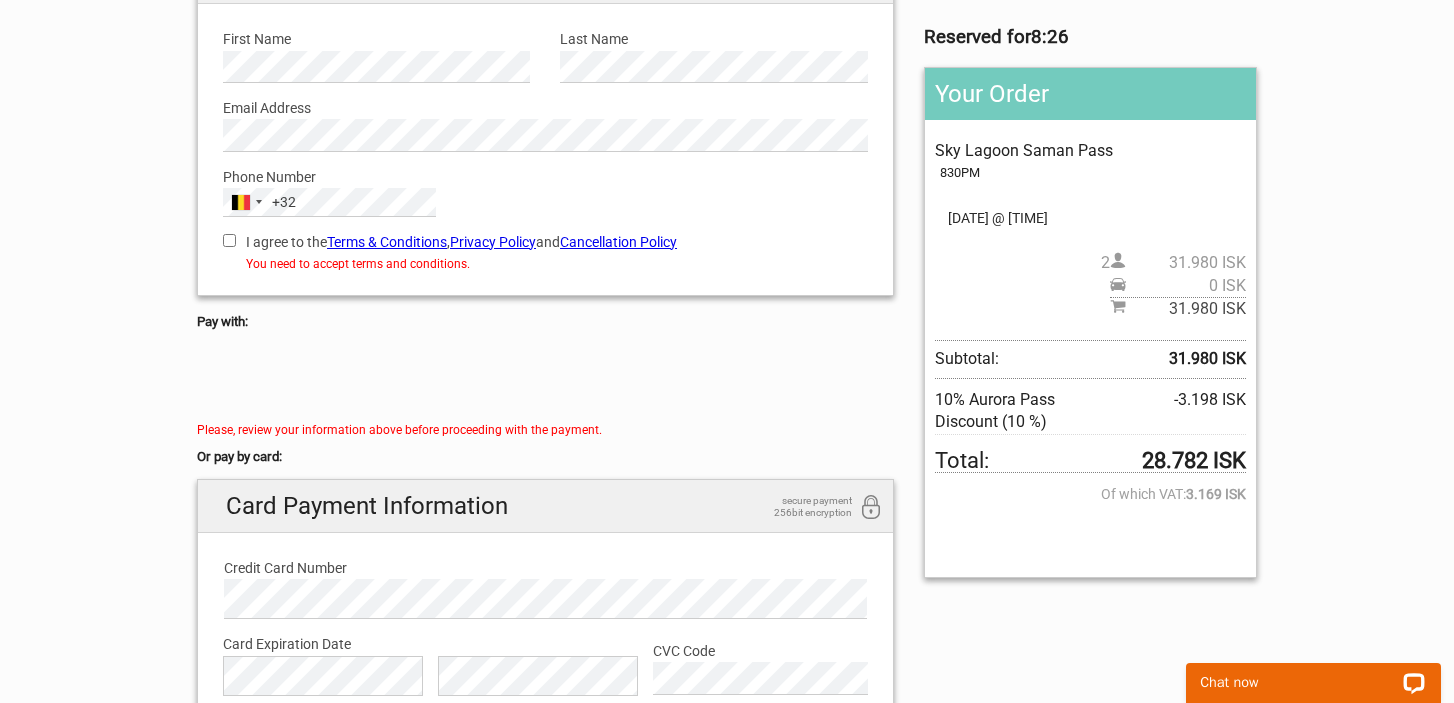 click on "I agree to the  Terms & Conditions ,  Privacy Policy  and  Cancellation Policy" at bounding box center [229, 240] 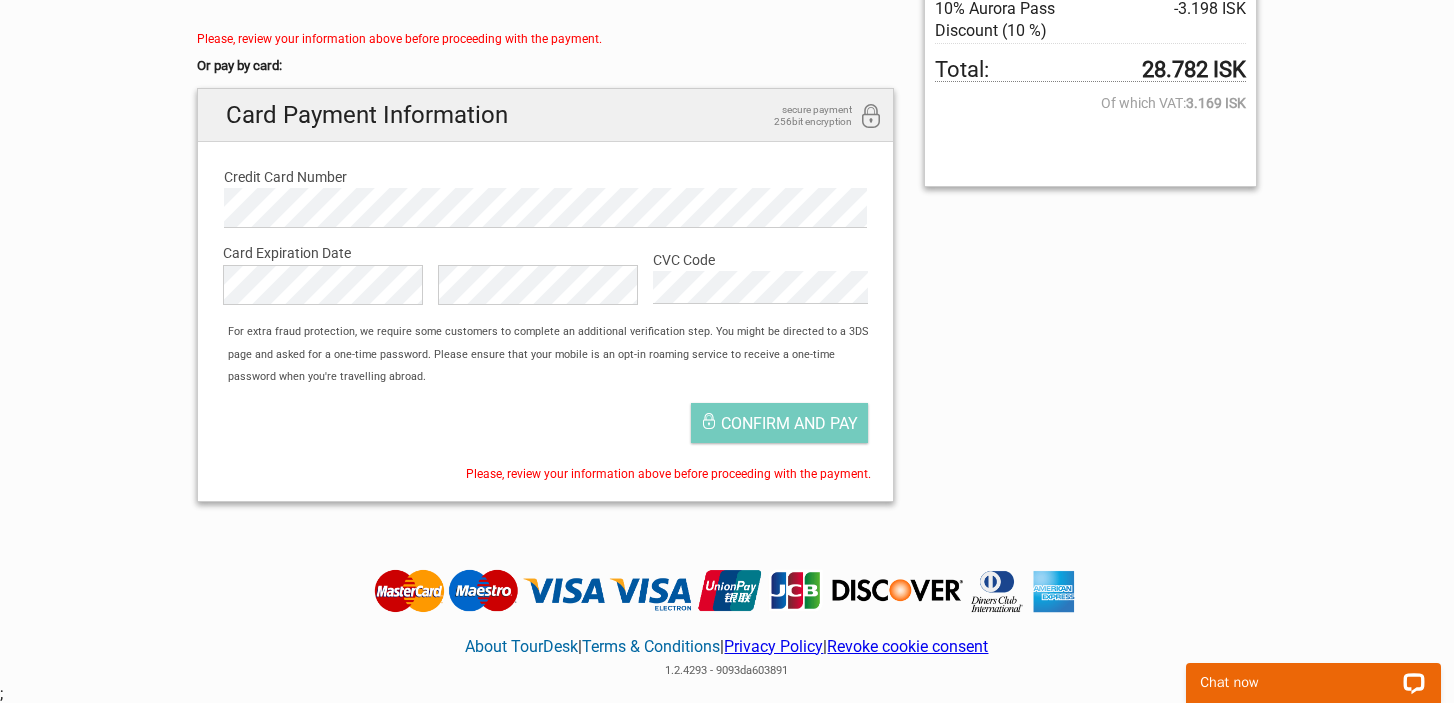 scroll, scrollTop: 820, scrollLeft: 0, axis: vertical 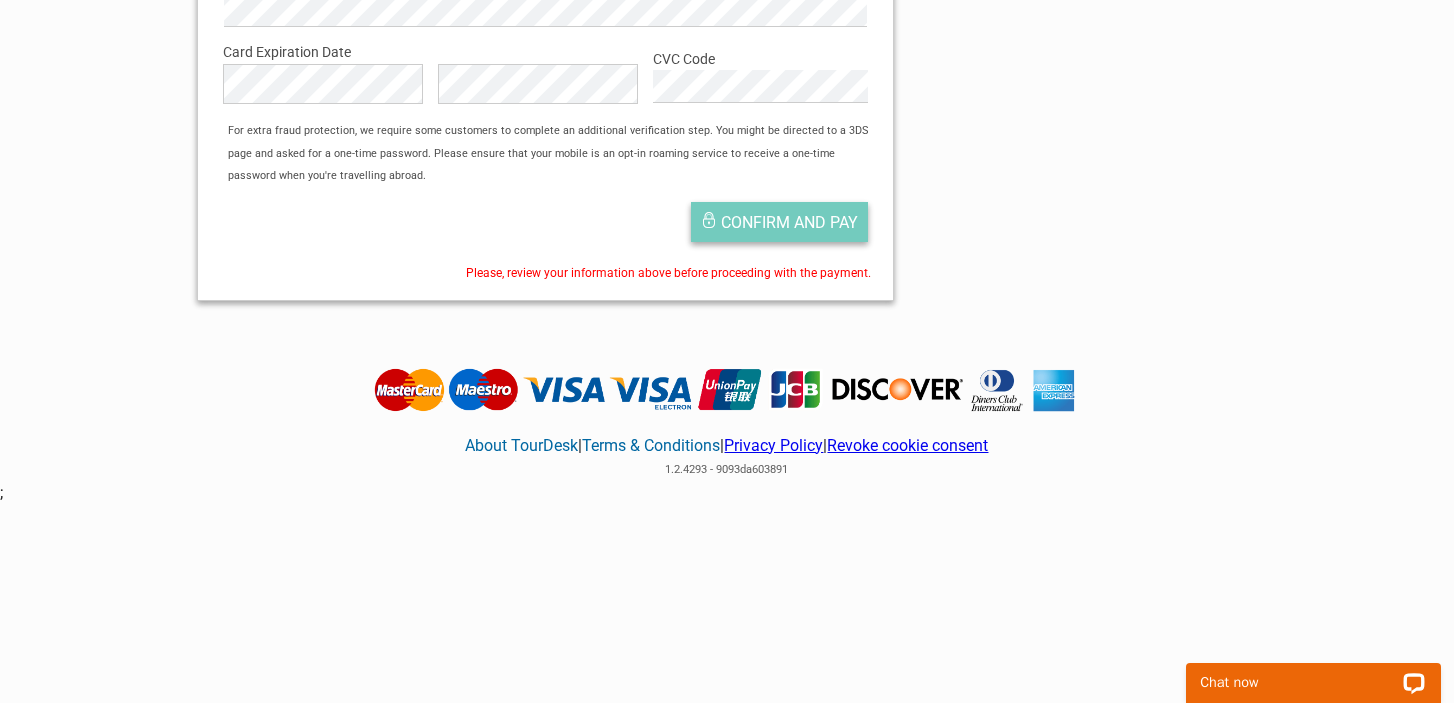 click on "Confirm and pay" at bounding box center [789, 222] 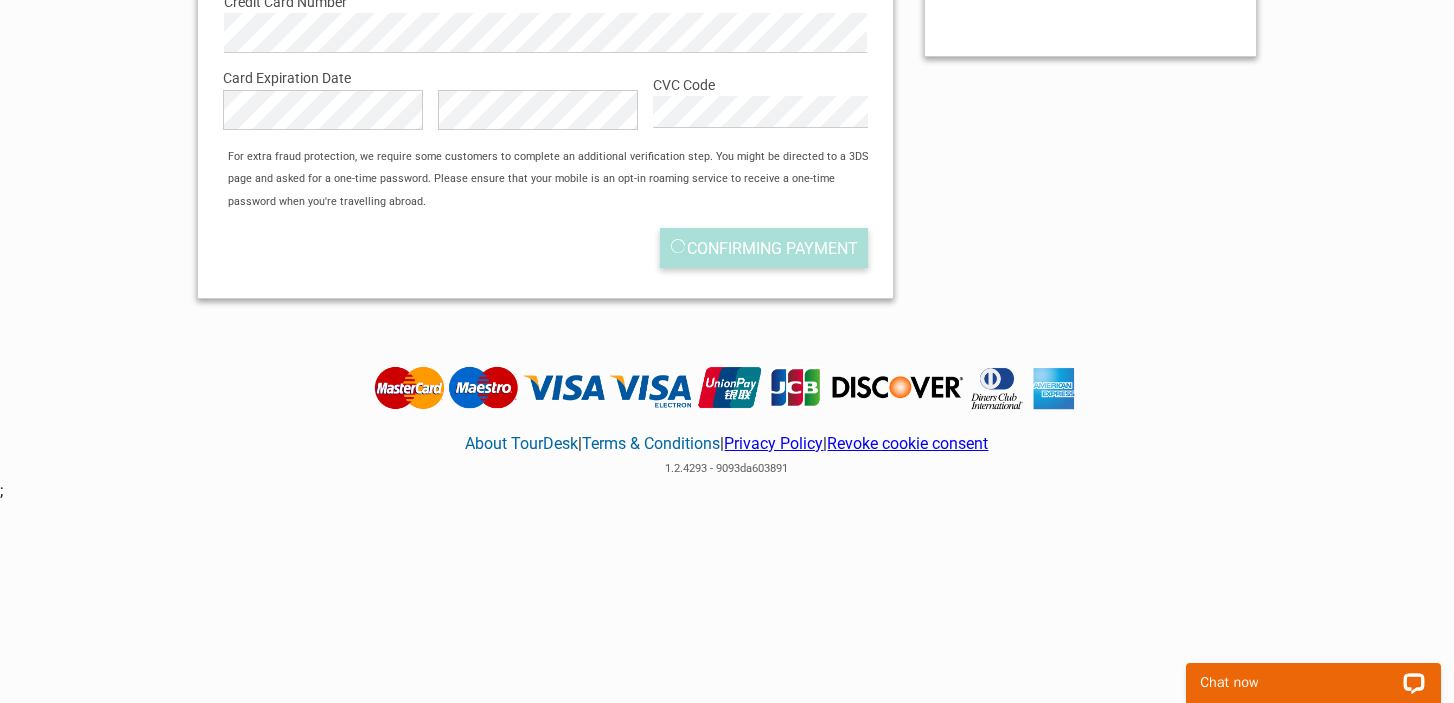 scroll, scrollTop: 748, scrollLeft: 0, axis: vertical 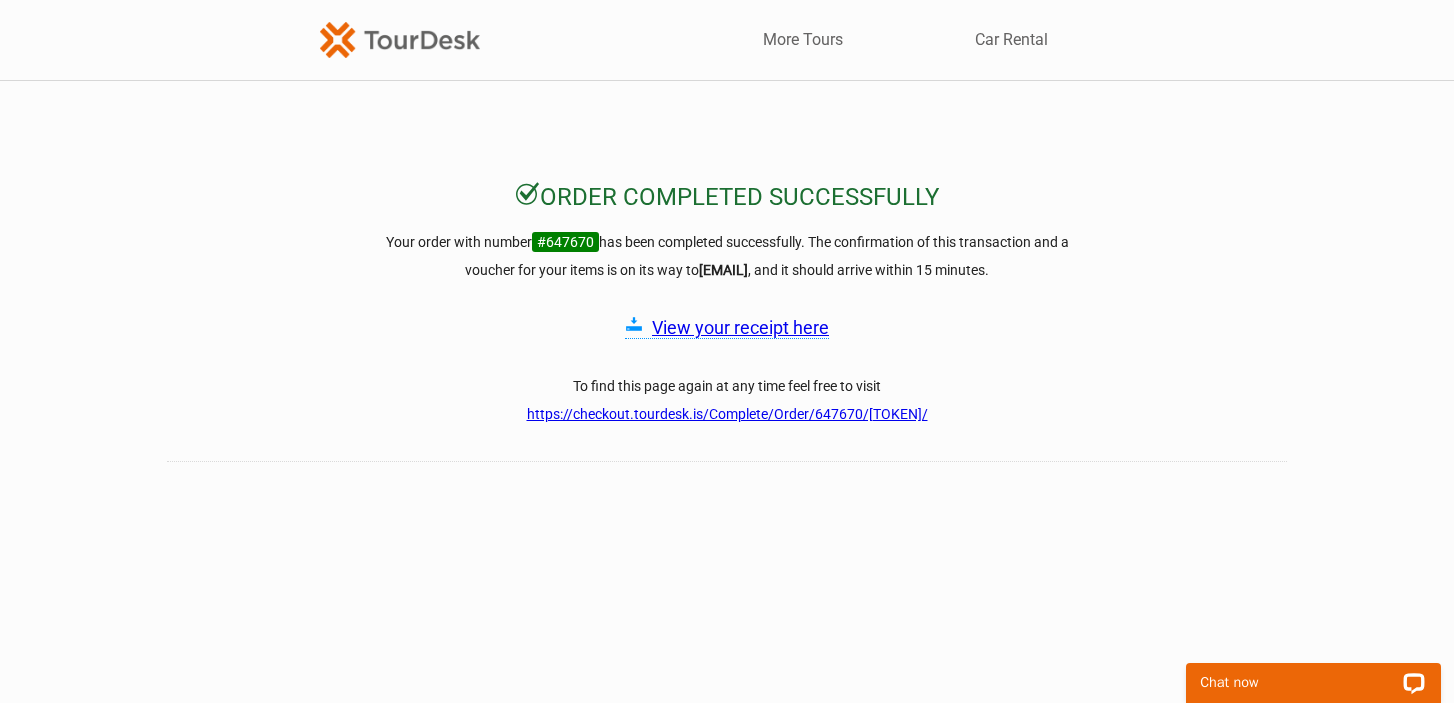 click on "View your receipt here" at bounding box center [740, 327] 